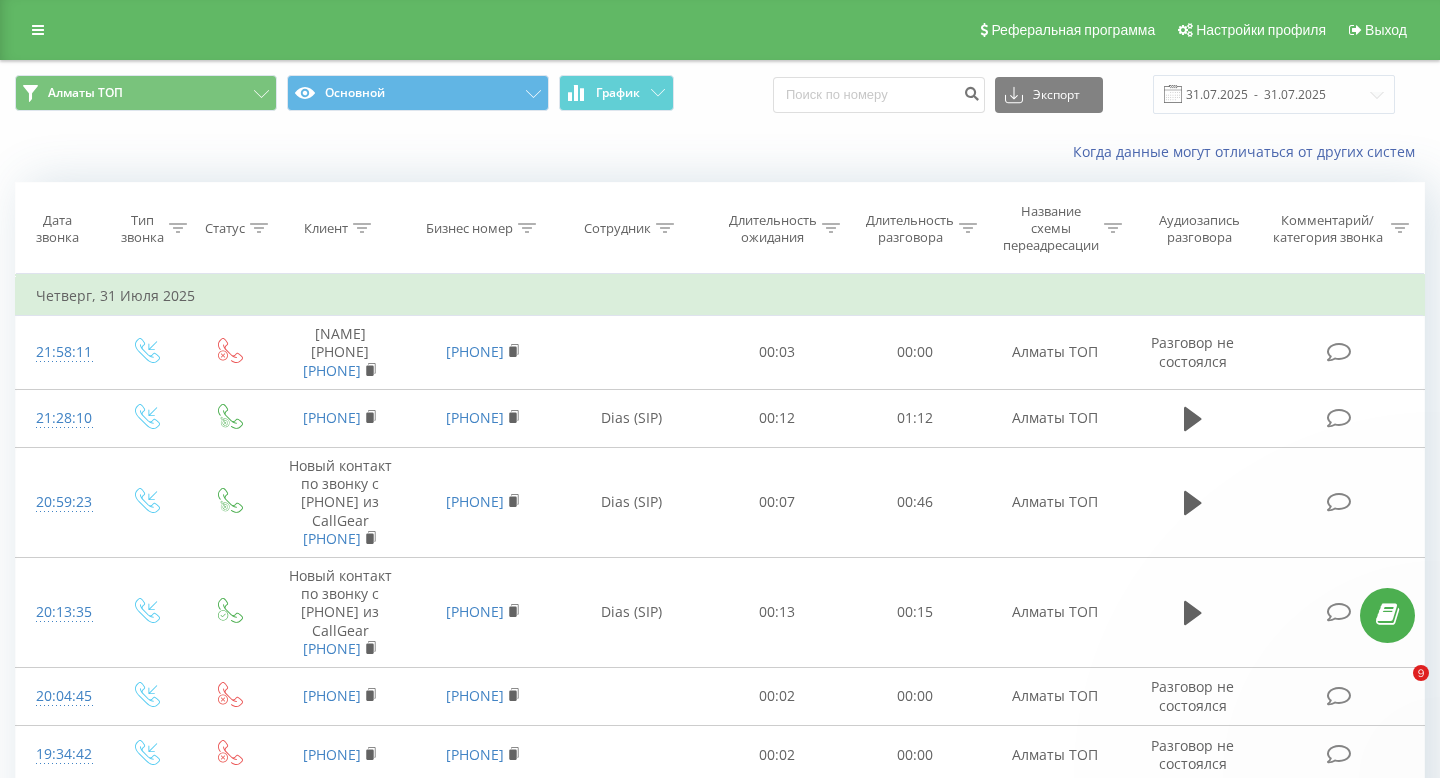 scroll, scrollTop: 0, scrollLeft: 0, axis: both 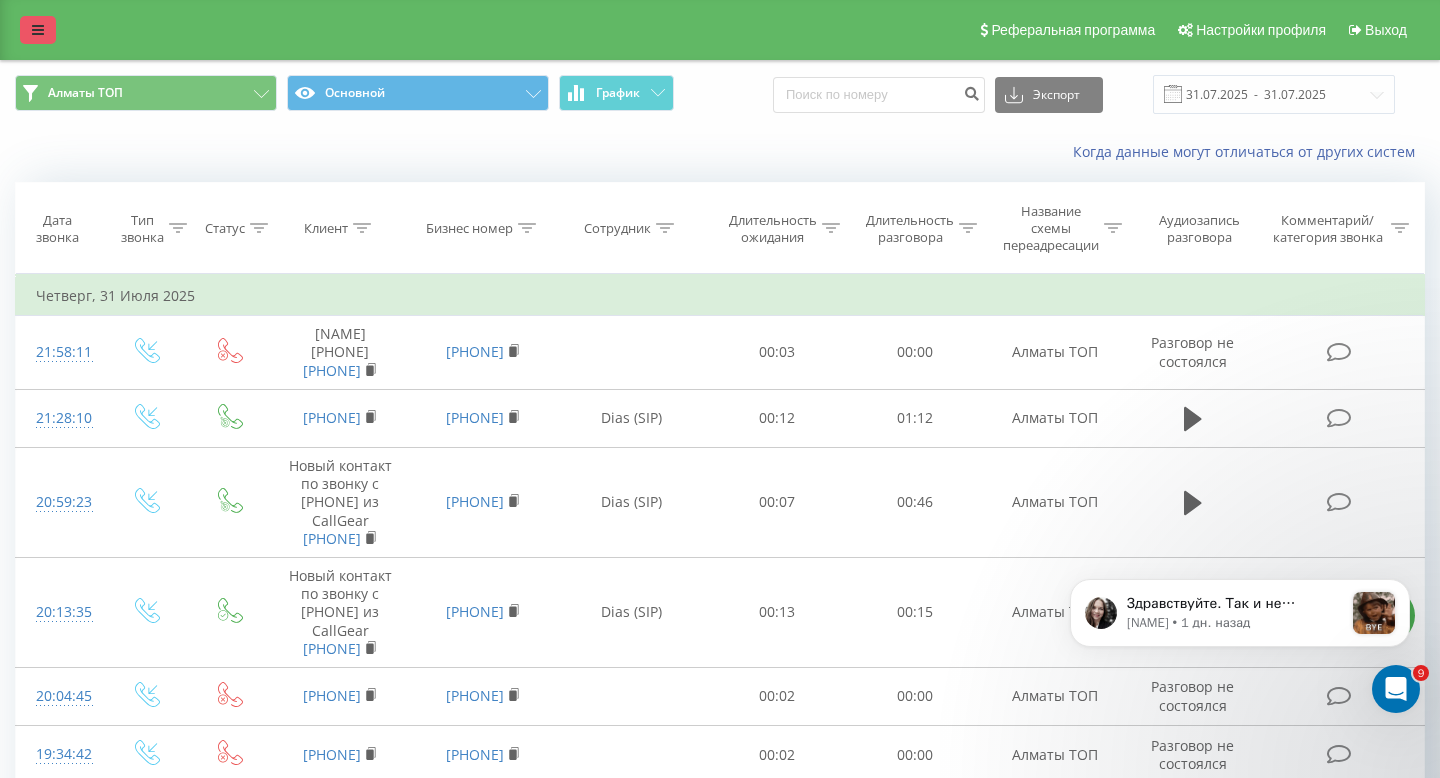 click at bounding box center (38, 30) 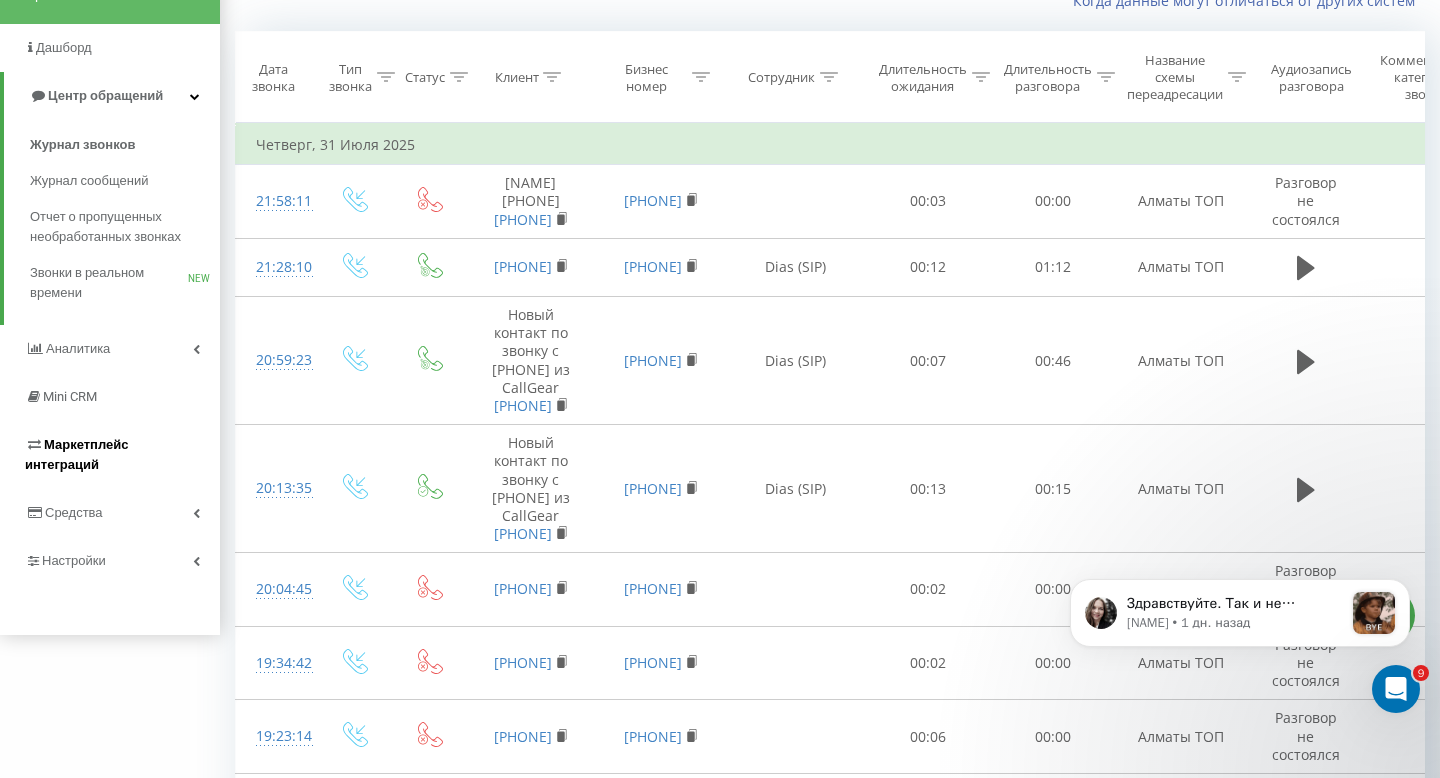 scroll, scrollTop: 156, scrollLeft: 0, axis: vertical 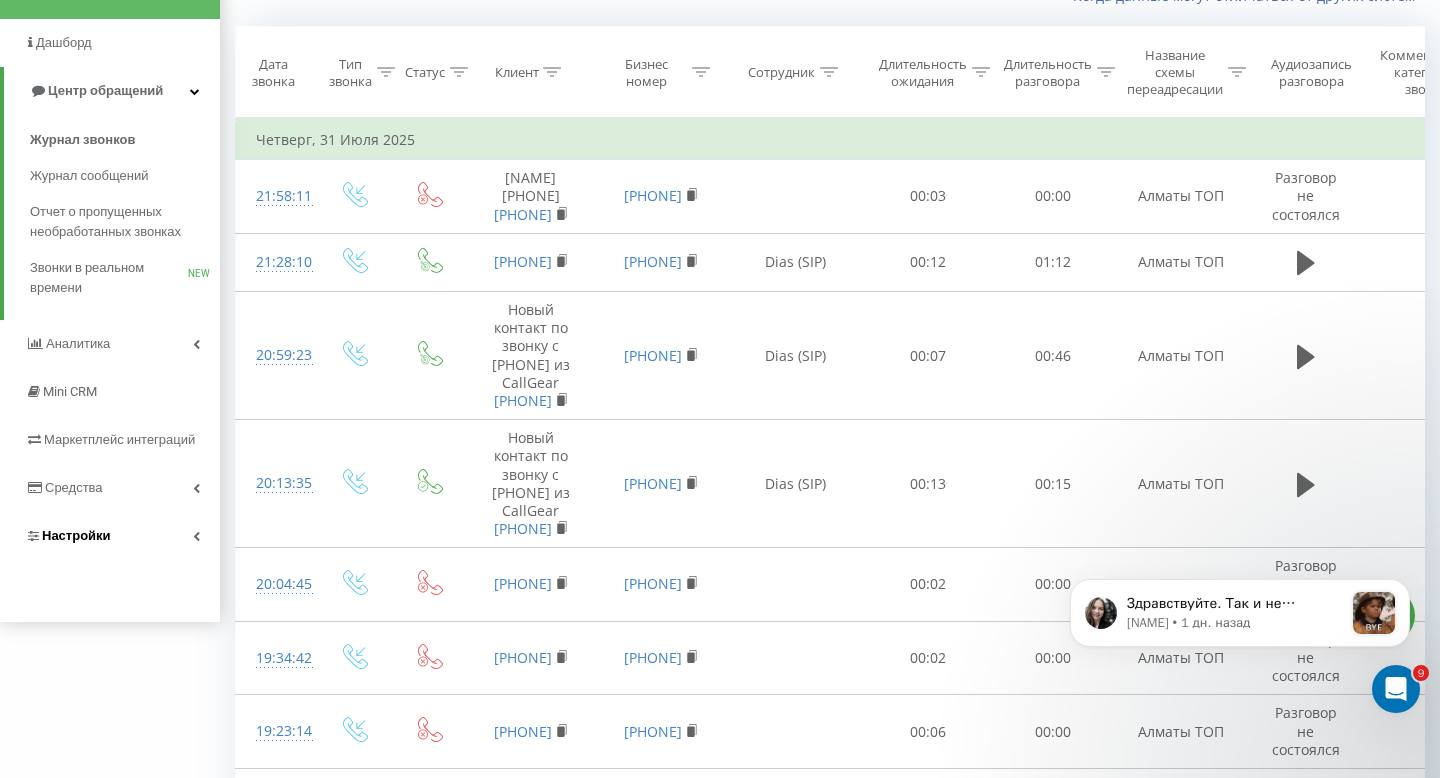 click on "Настройки" at bounding box center (110, 536) 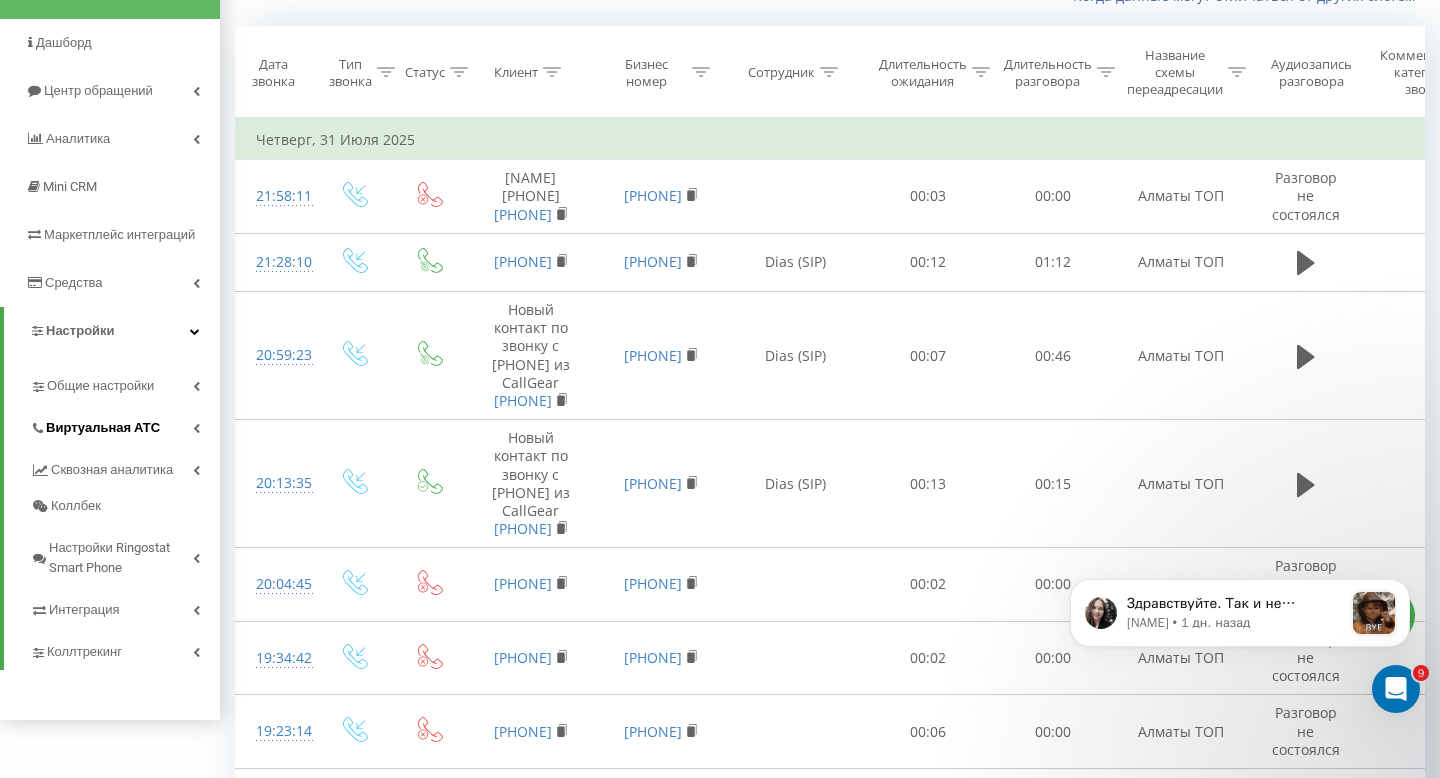 click on "Виртуальная АТС" at bounding box center (125, 425) 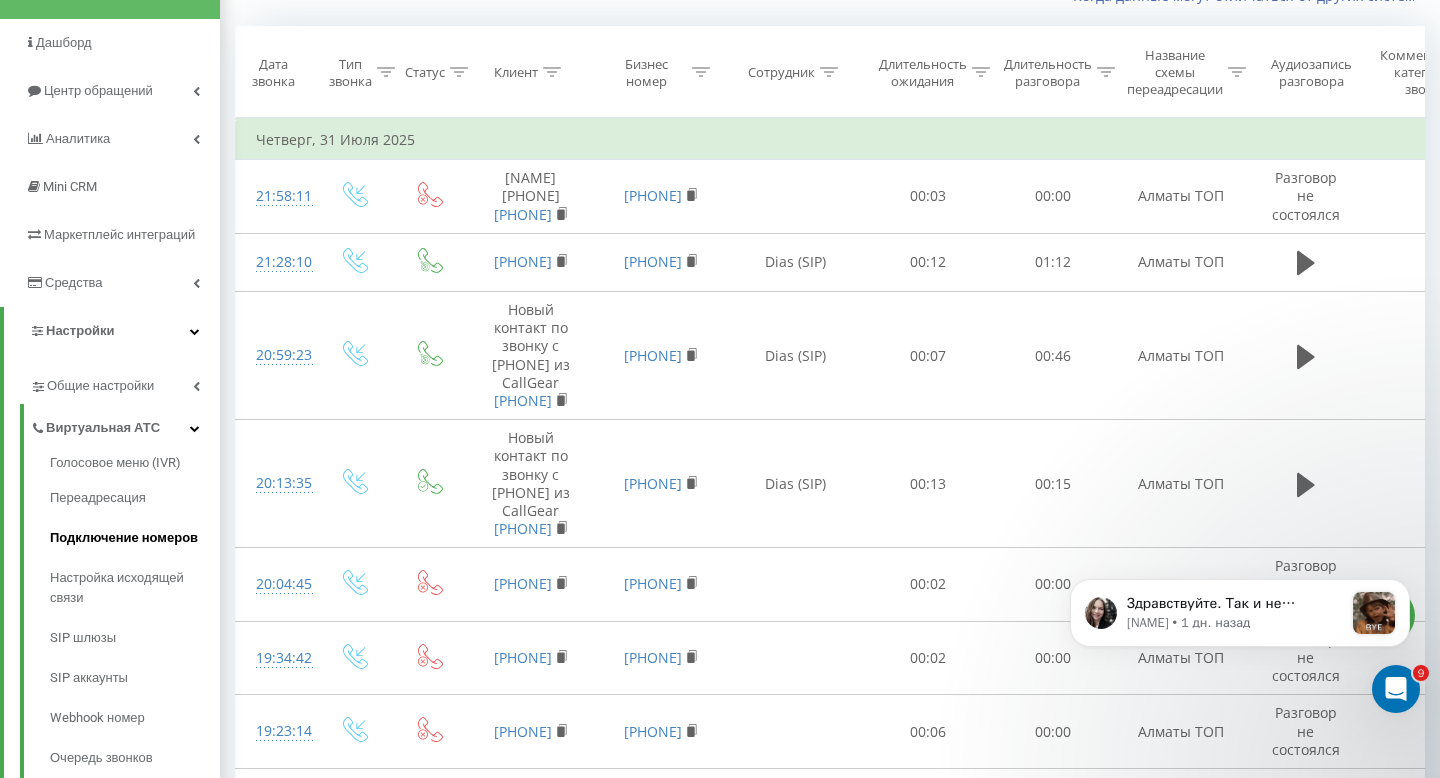 click on "Подключение номеров" at bounding box center (135, 538) 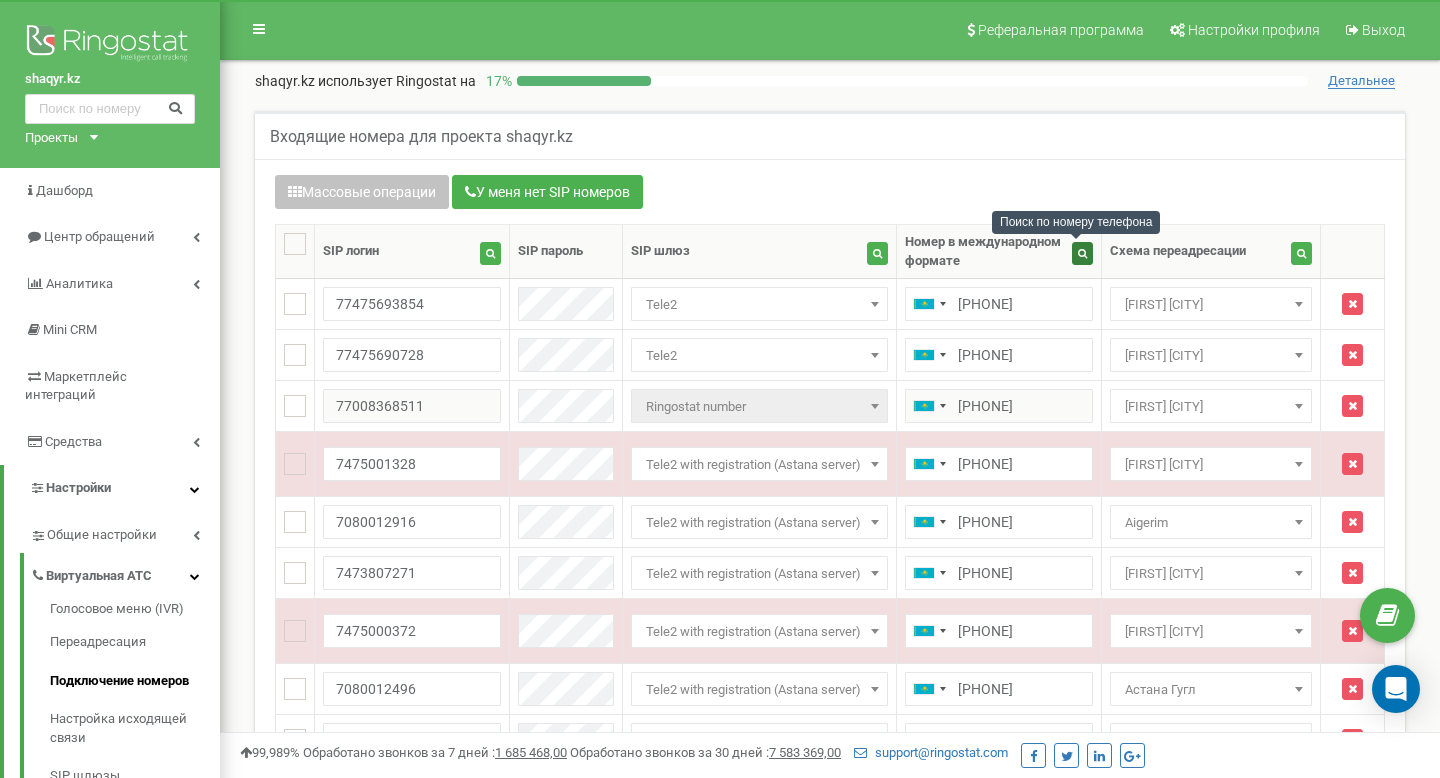 scroll, scrollTop: 0, scrollLeft: 0, axis: both 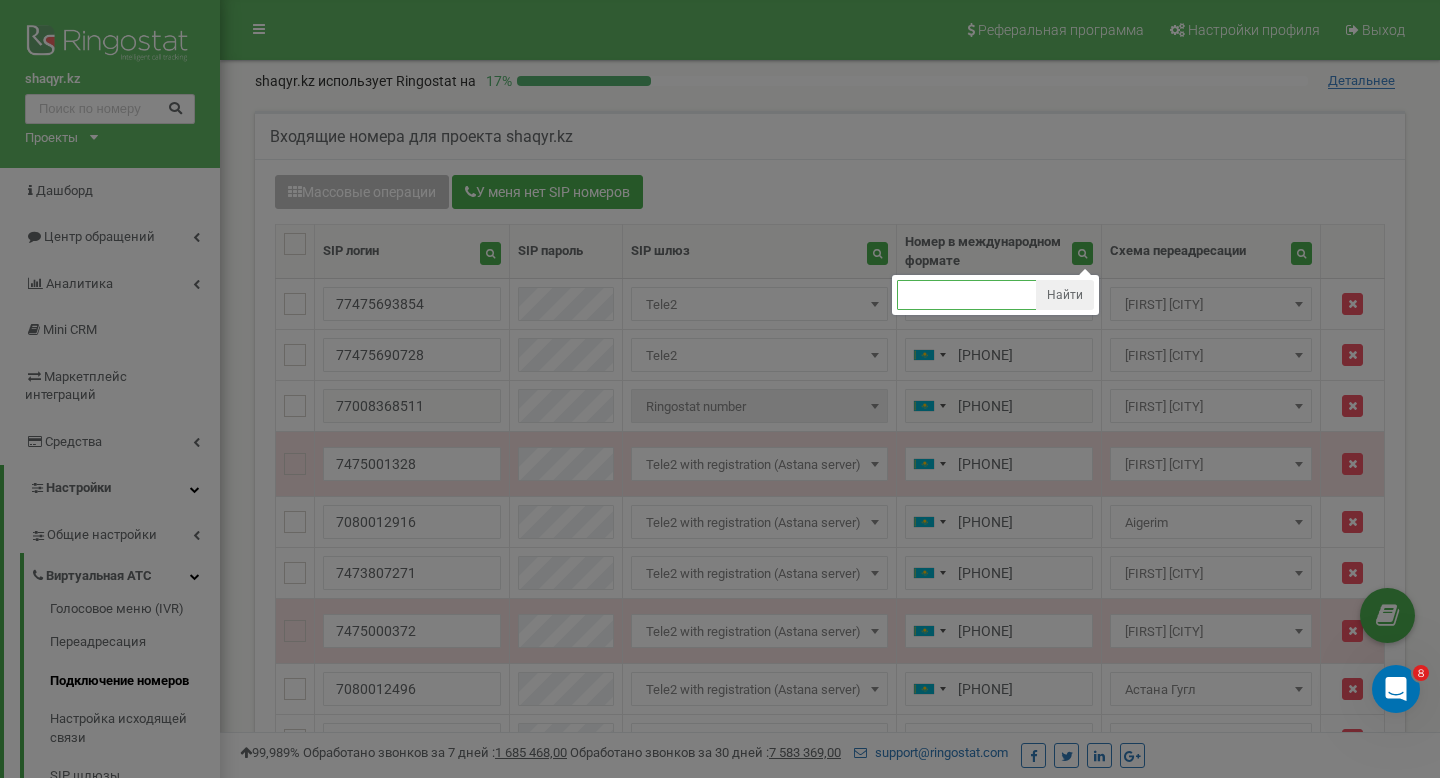 click at bounding box center [967, 295] 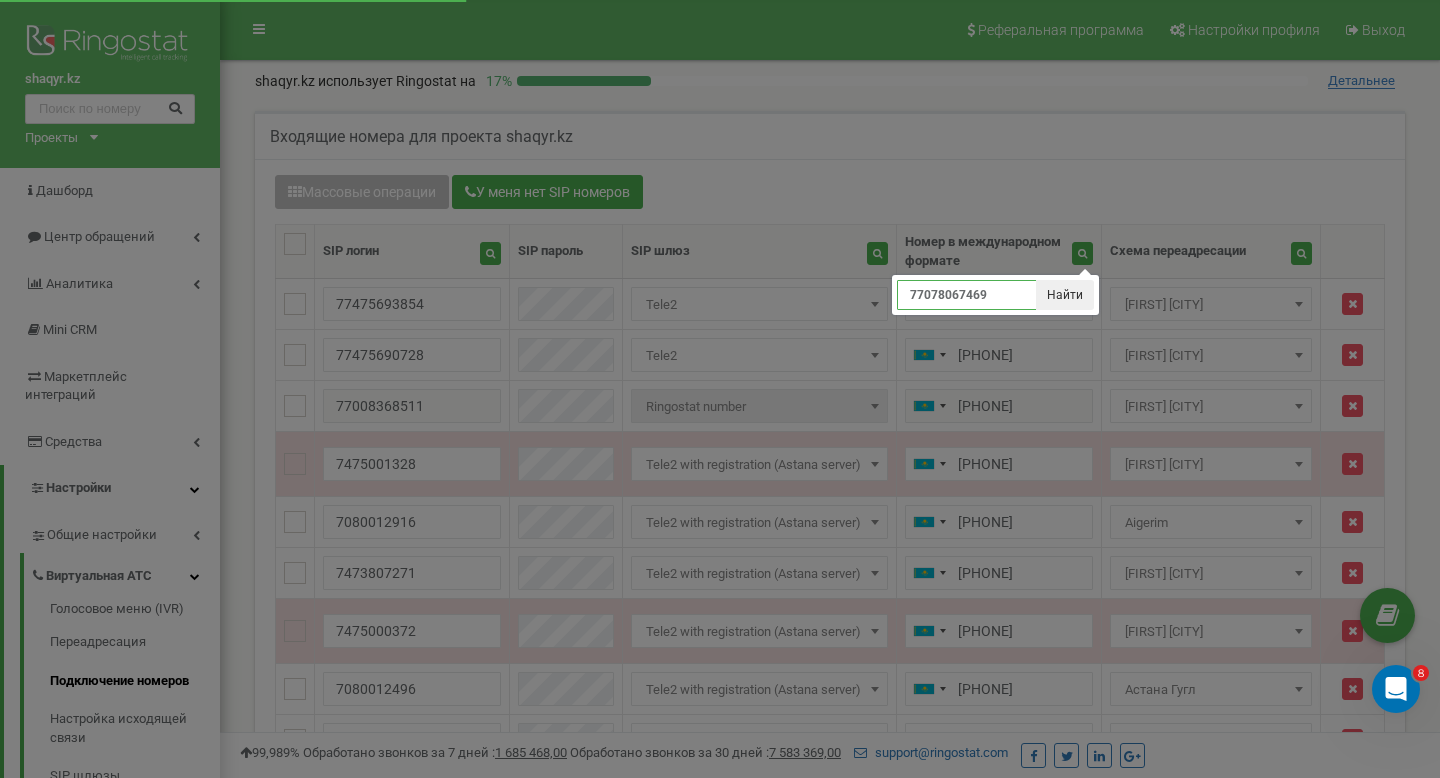 type on "77078067469" 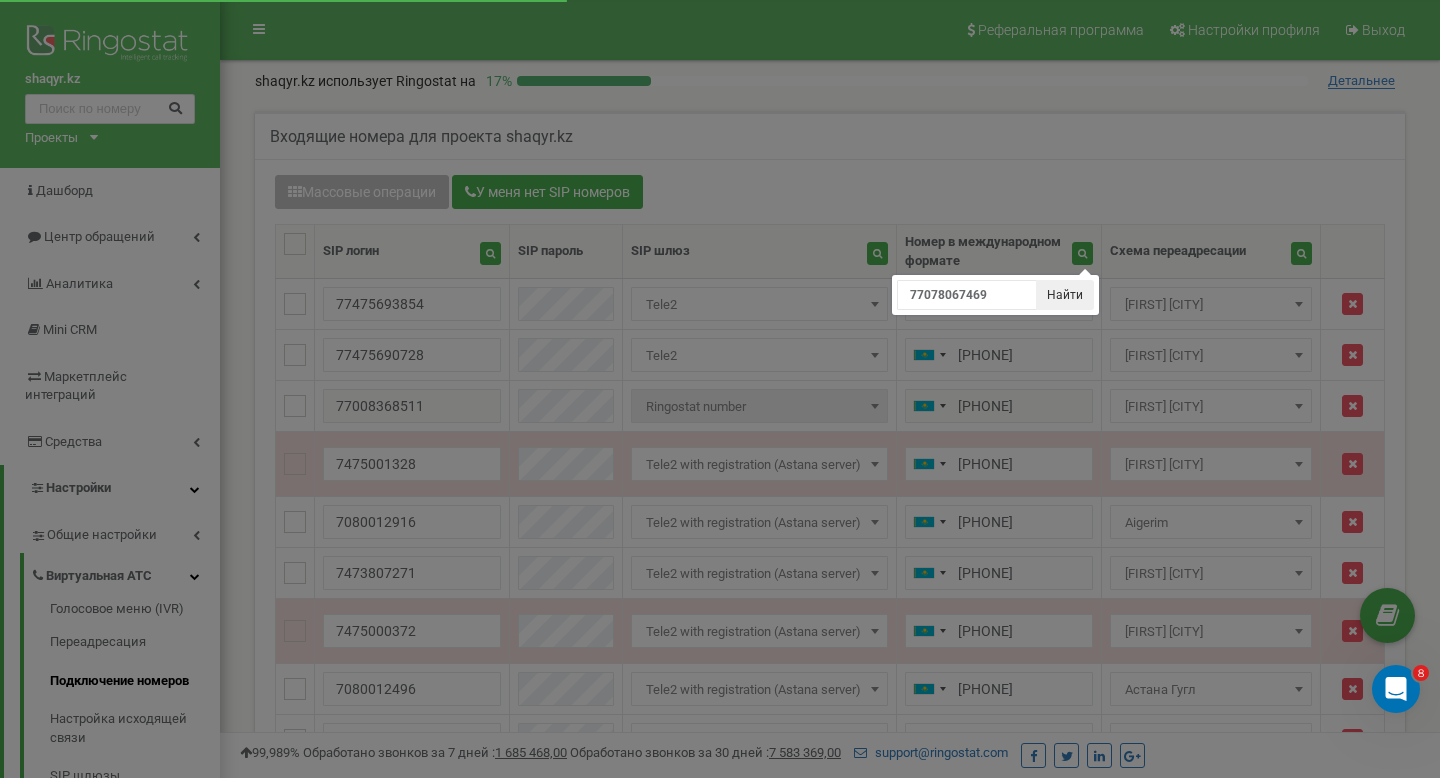 click on "Найти" at bounding box center (1065, 295) 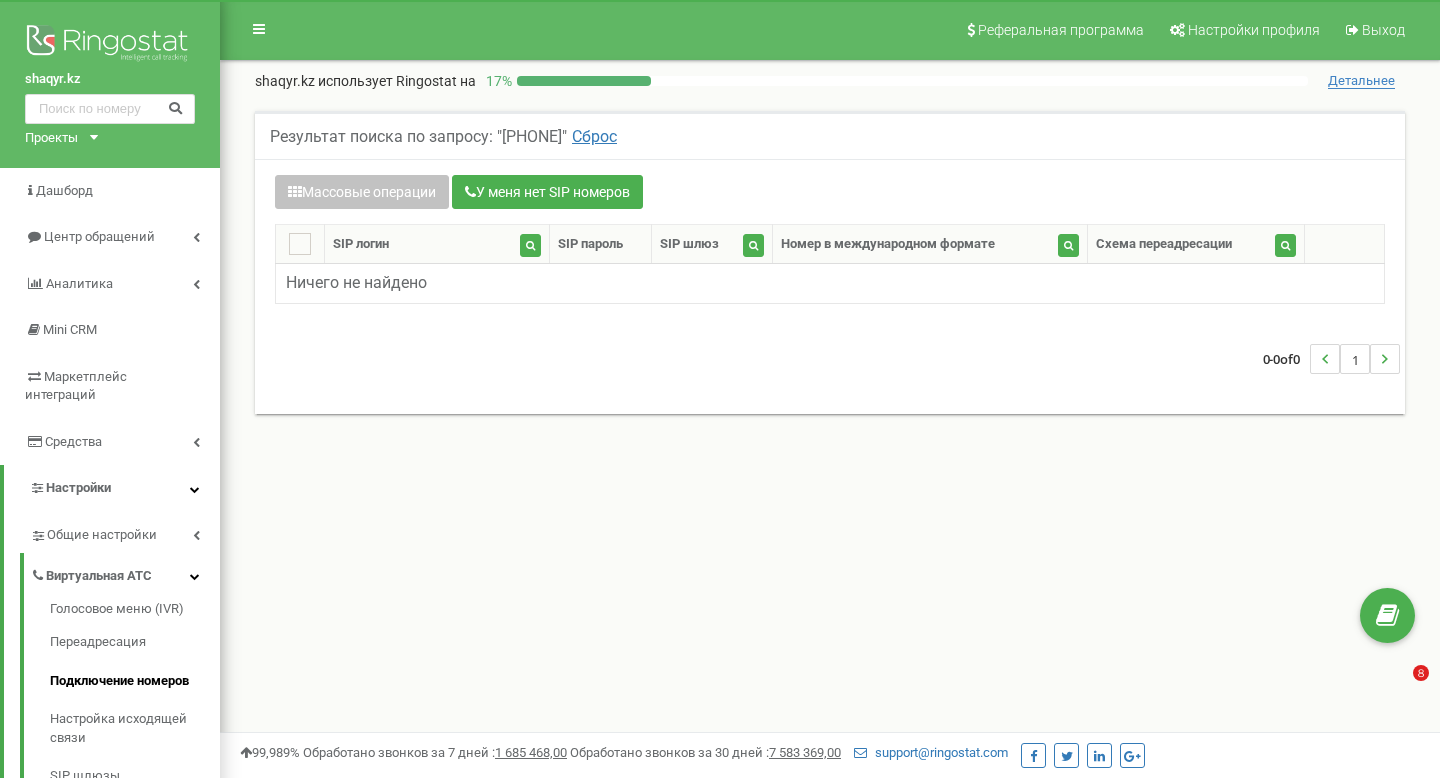 scroll, scrollTop: 0, scrollLeft: 0, axis: both 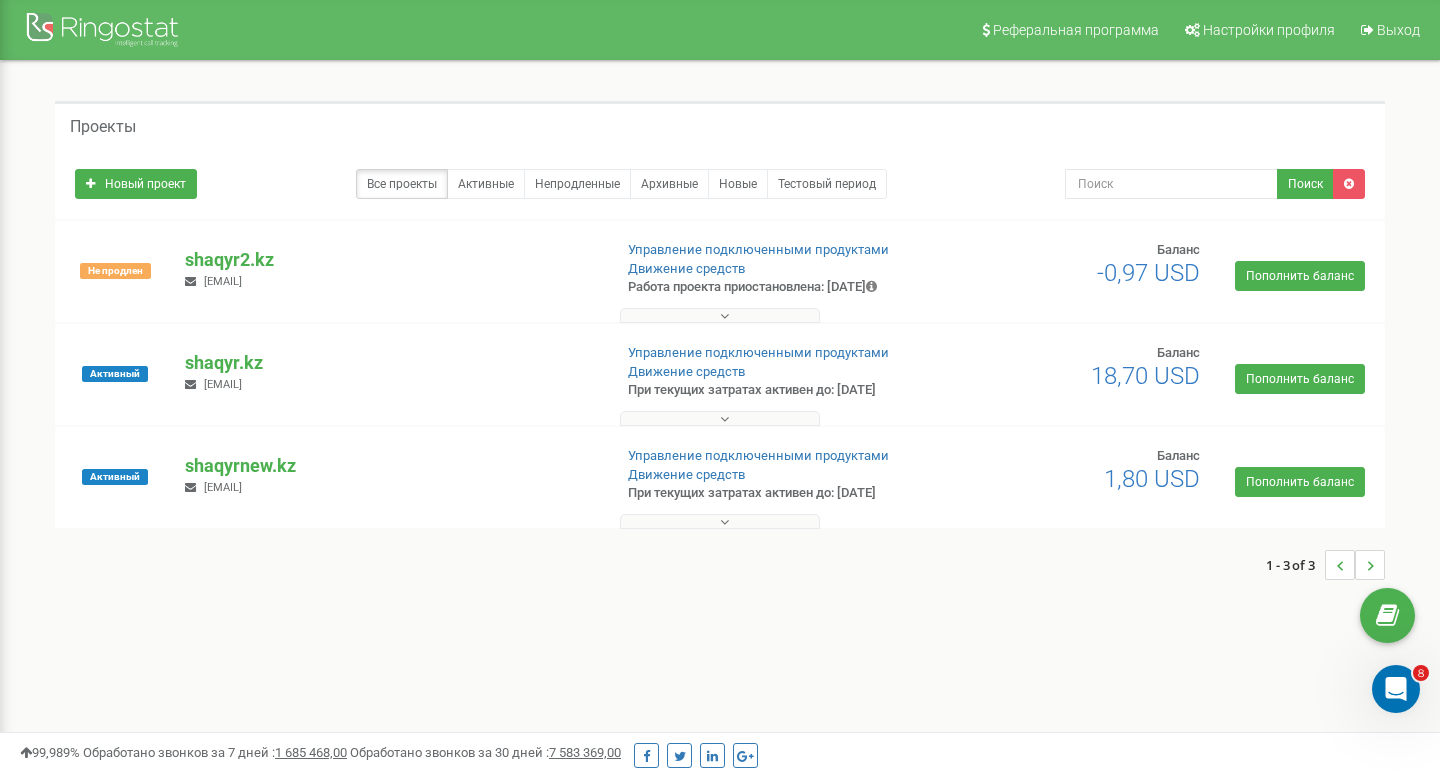 click at bounding box center (720, 315) 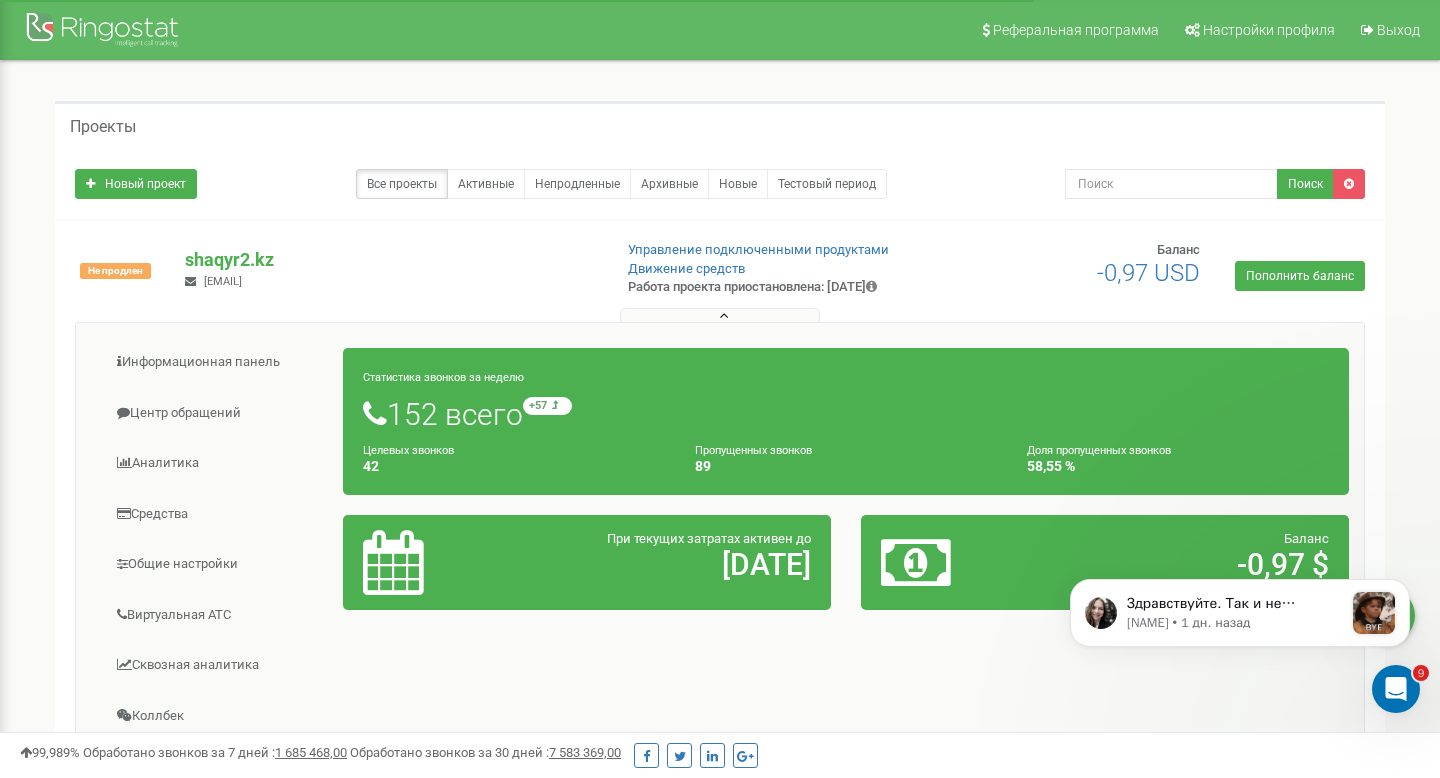 scroll, scrollTop: 0, scrollLeft: 0, axis: both 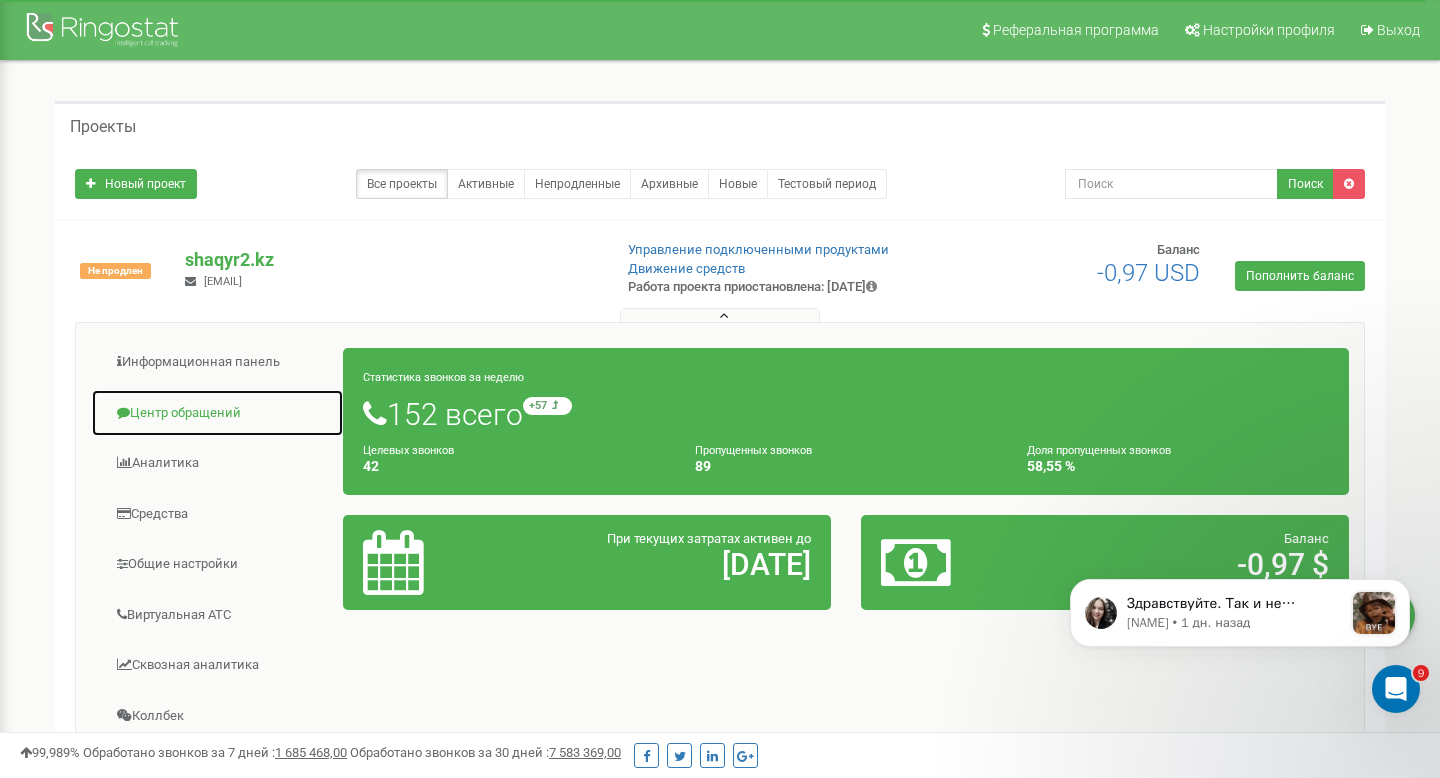 click on "Центр обращений" at bounding box center [217, 413] 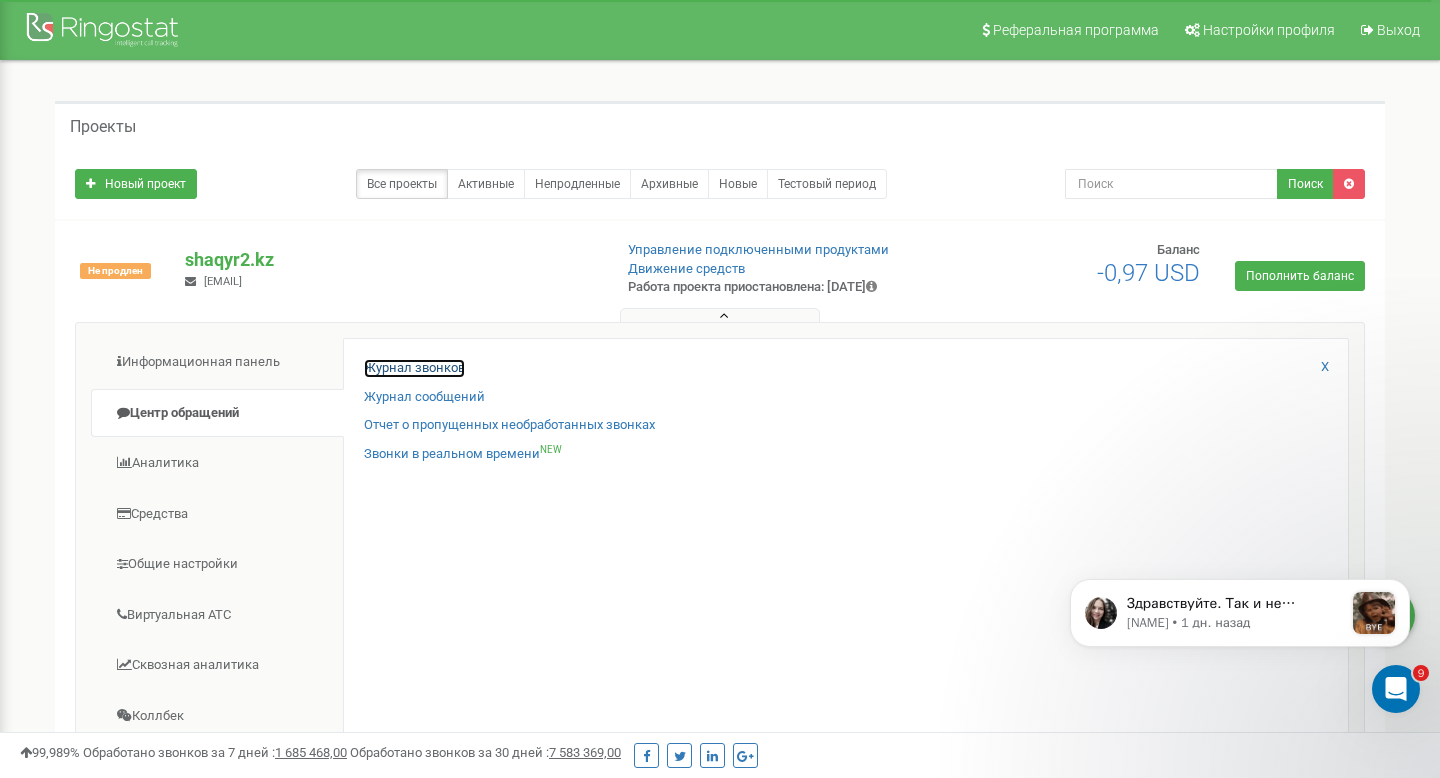 click on "Журнал звонков" at bounding box center (414, 368) 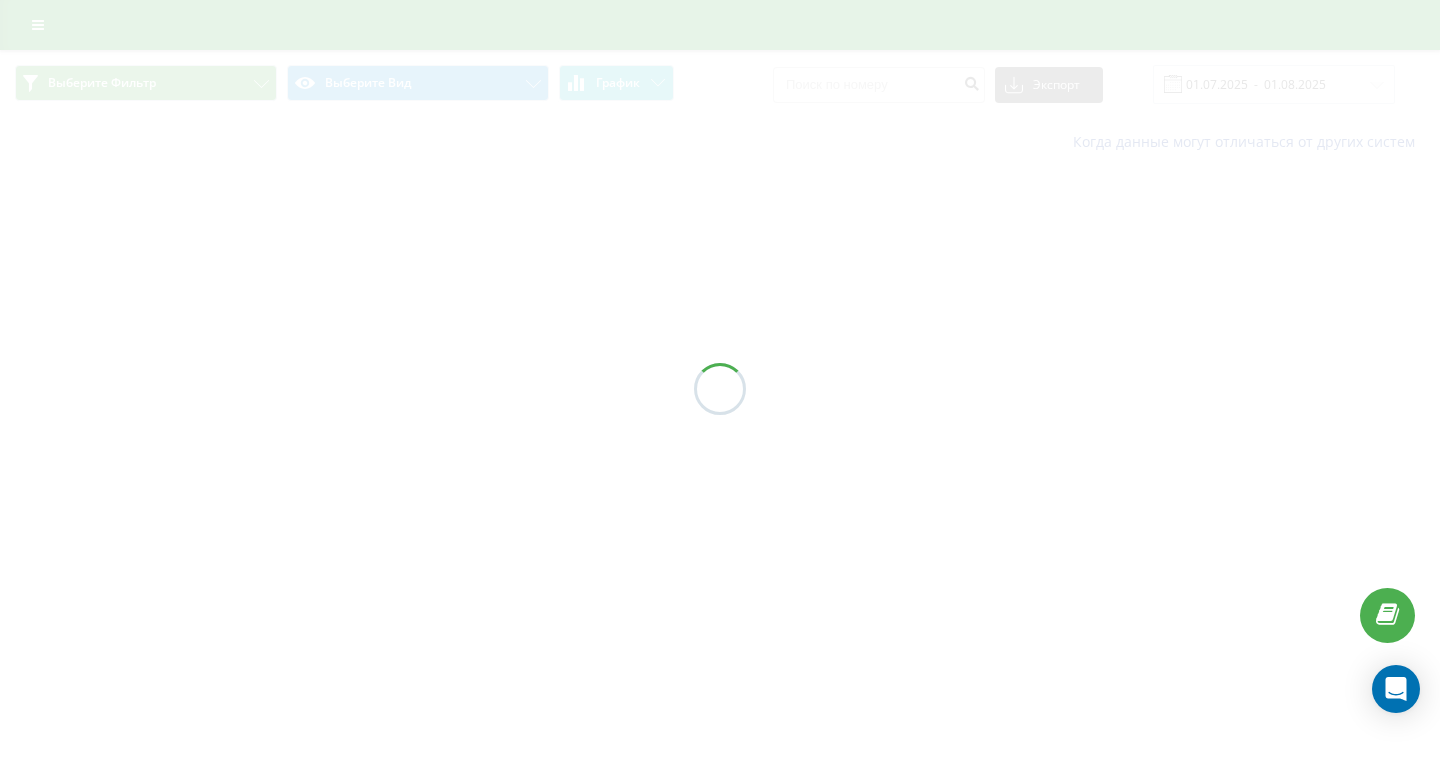 scroll, scrollTop: 0, scrollLeft: 0, axis: both 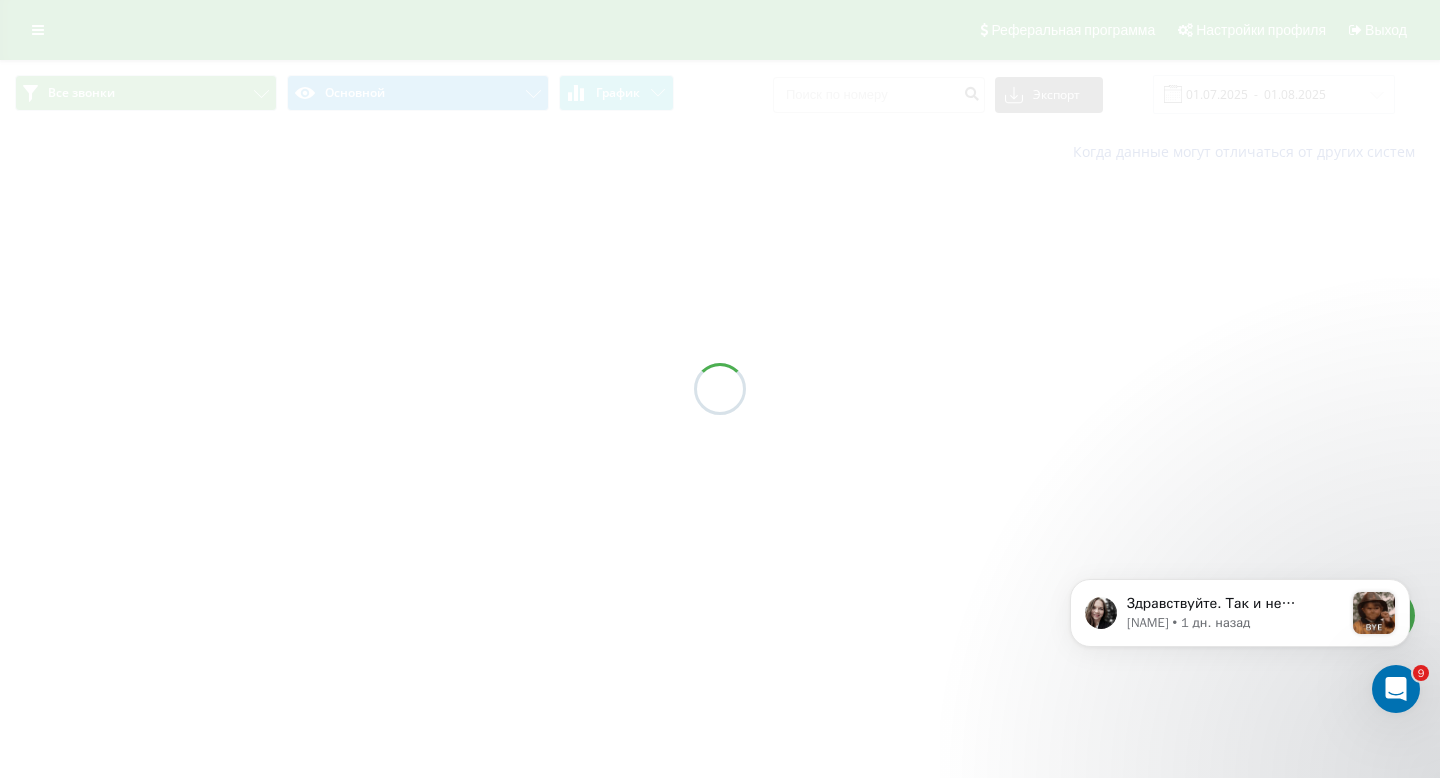 click at bounding box center [720, 389] 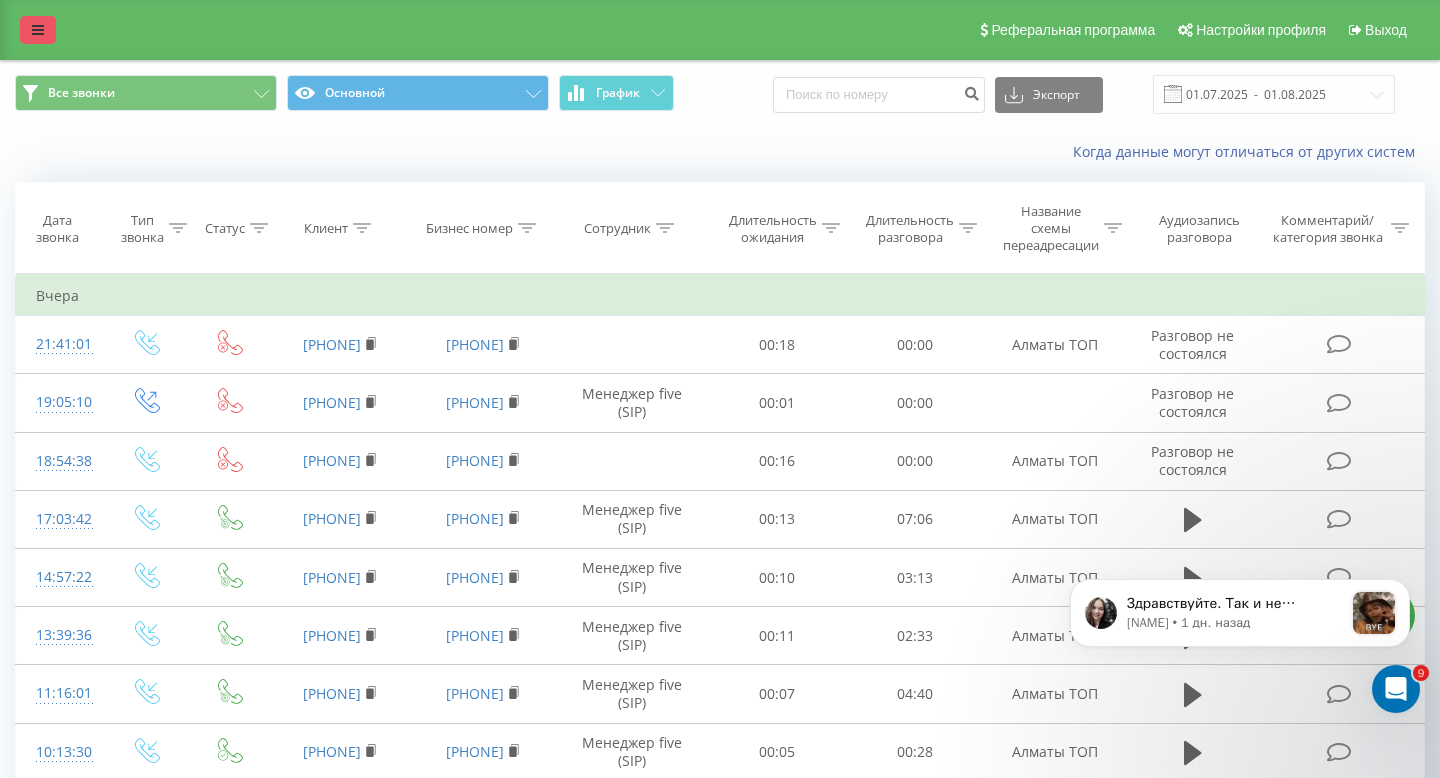 click at bounding box center (38, 30) 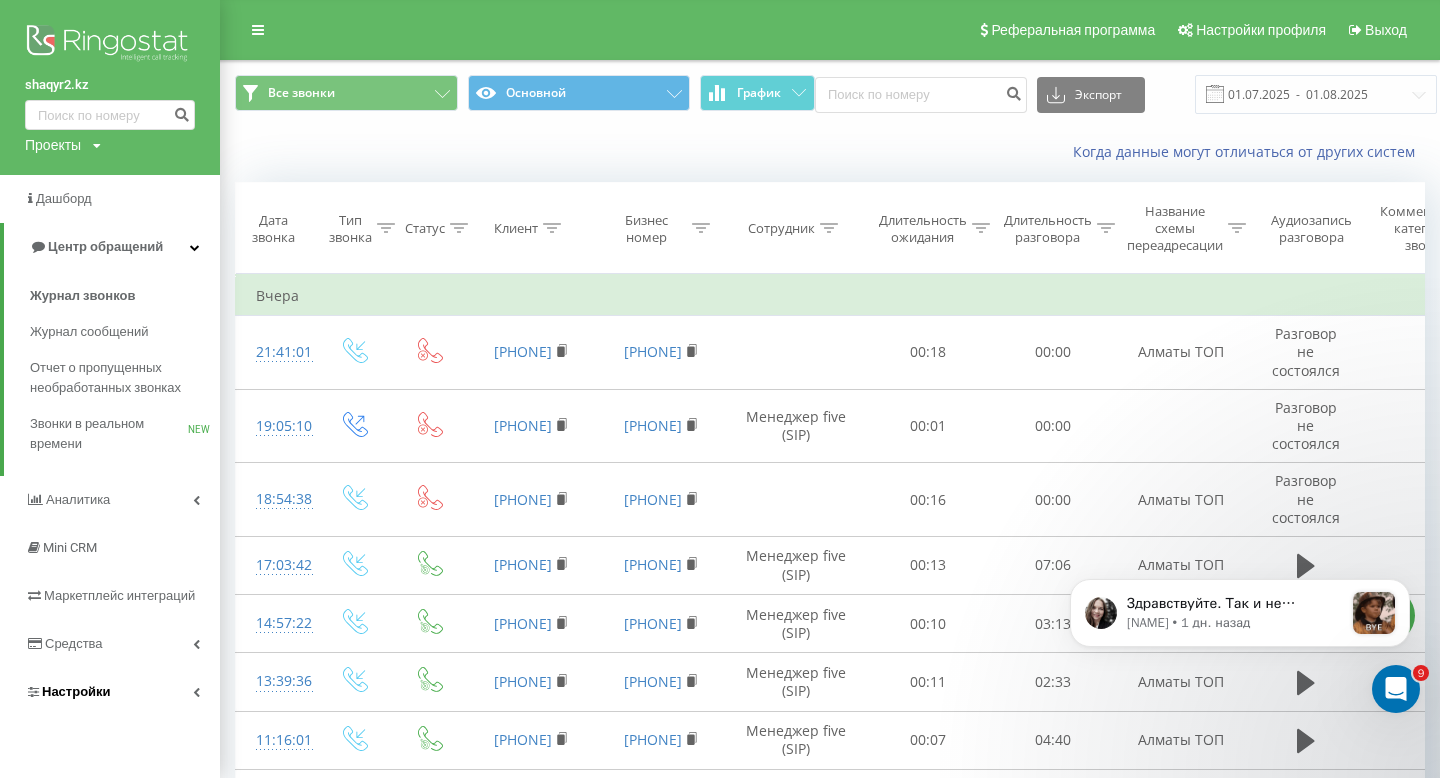 click on "Настройки" at bounding box center [110, 692] 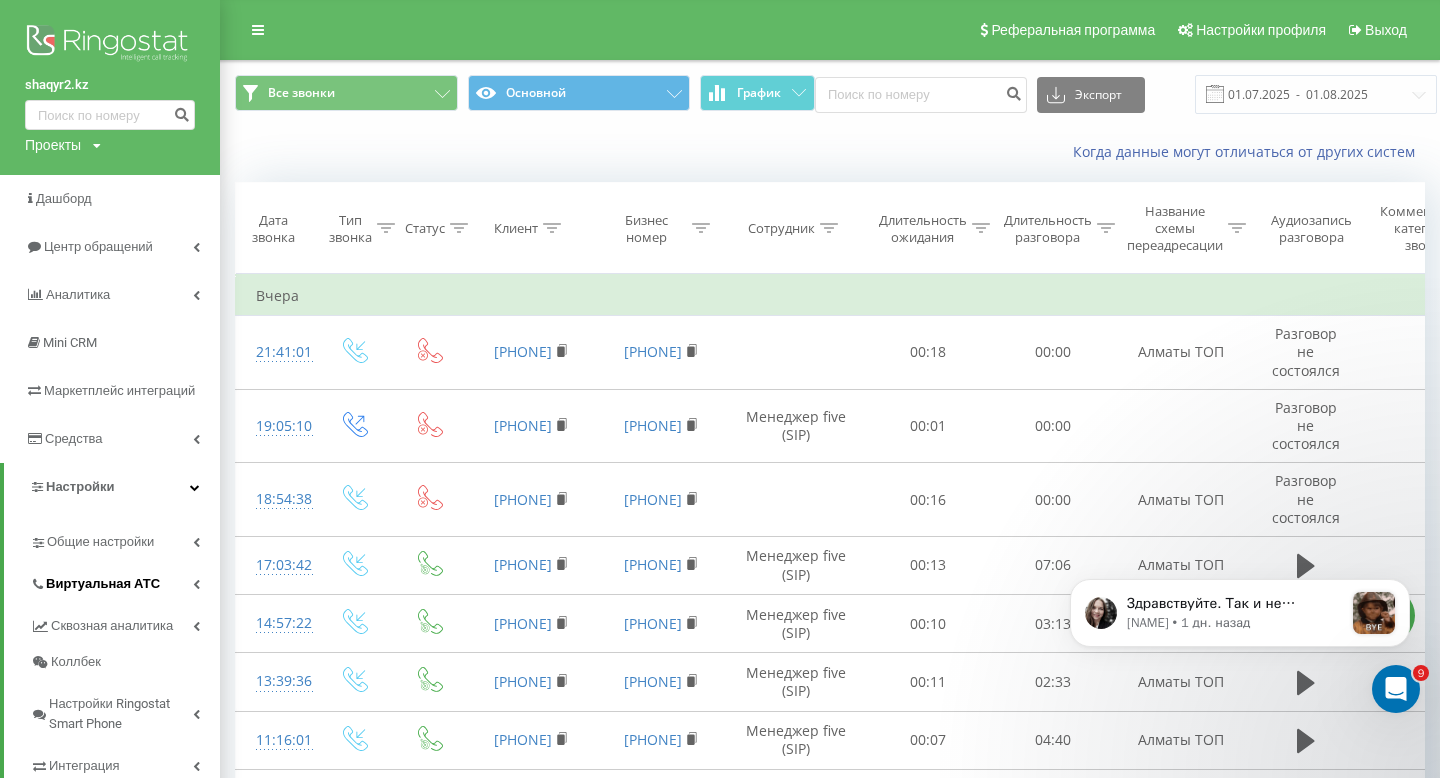 click on "Виртуальная АТС" at bounding box center [125, 581] 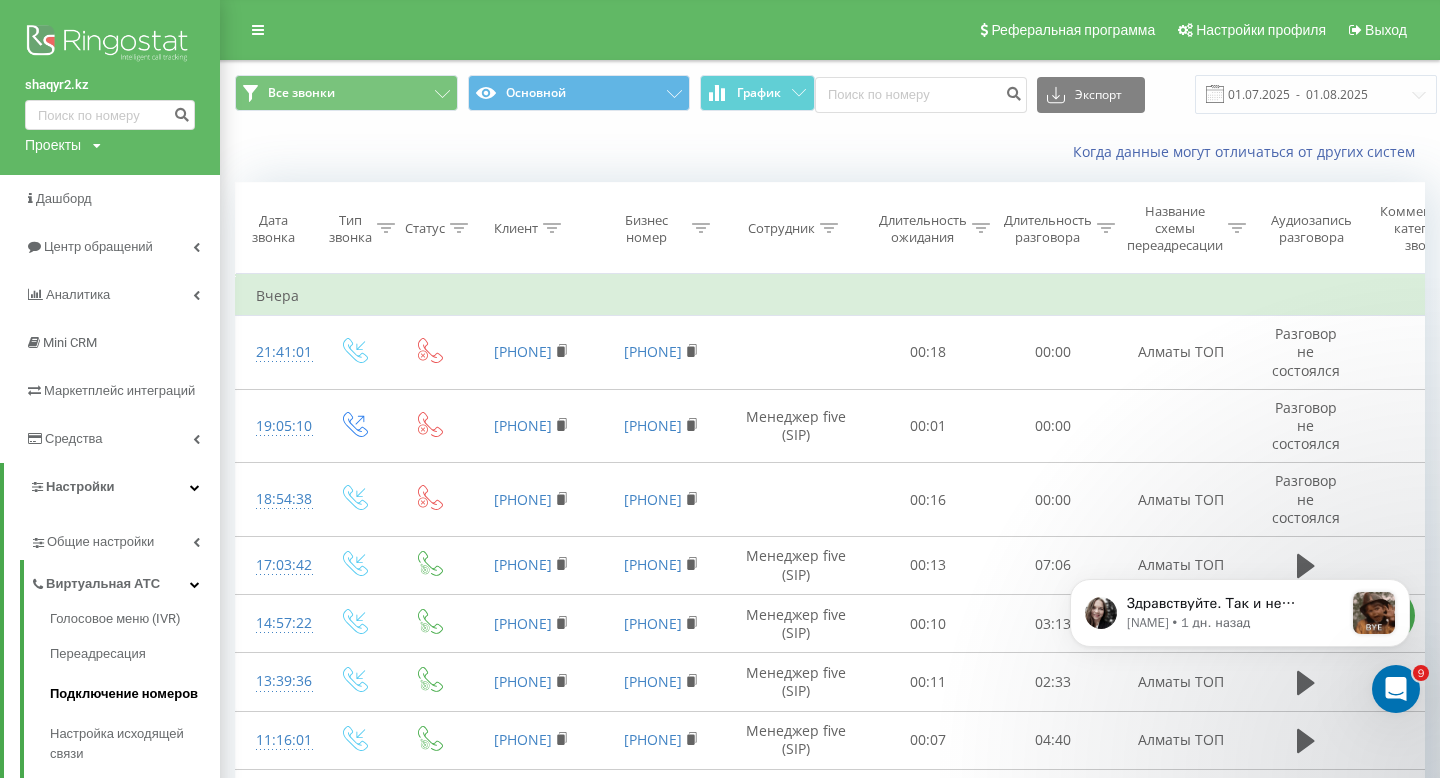 click on "Подключение номеров" at bounding box center (135, 694) 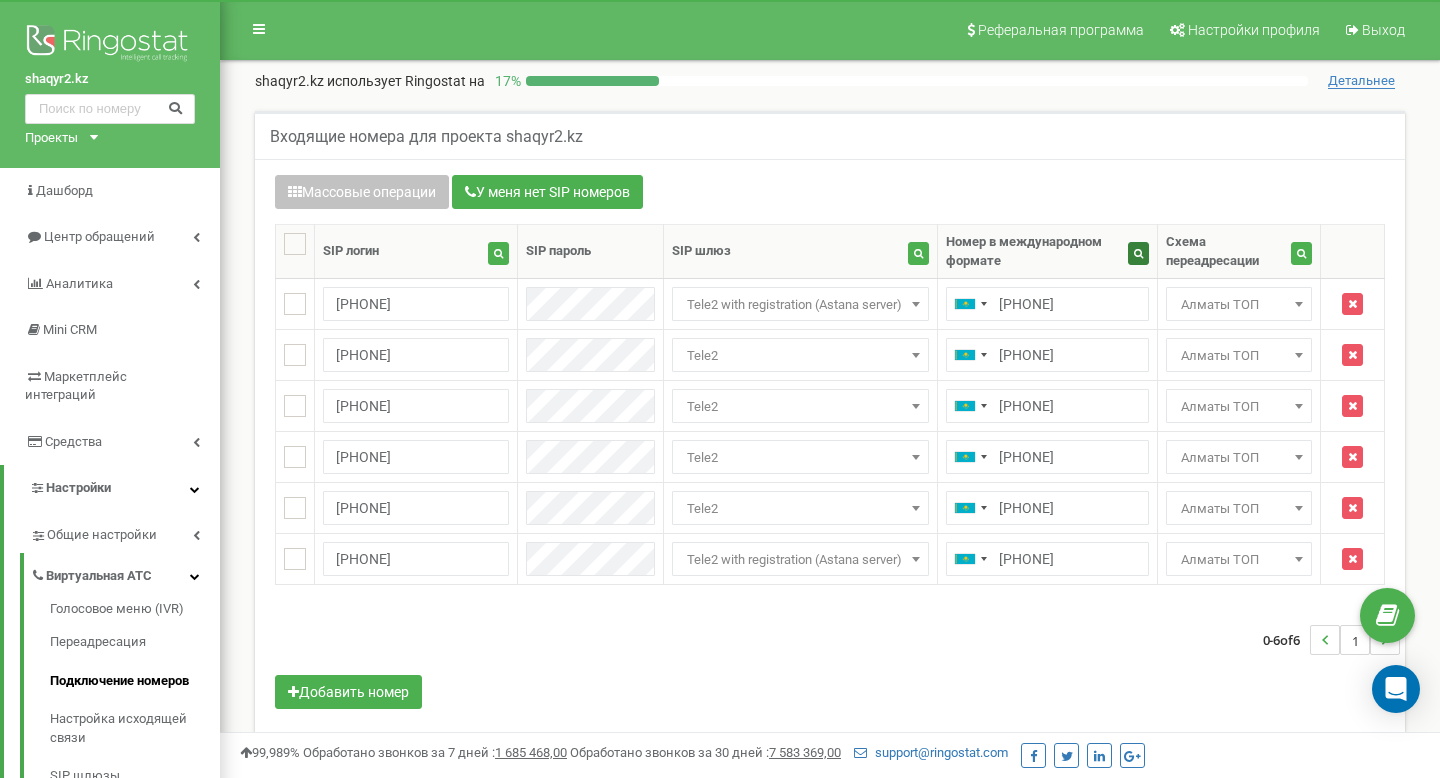 scroll, scrollTop: 0, scrollLeft: 0, axis: both 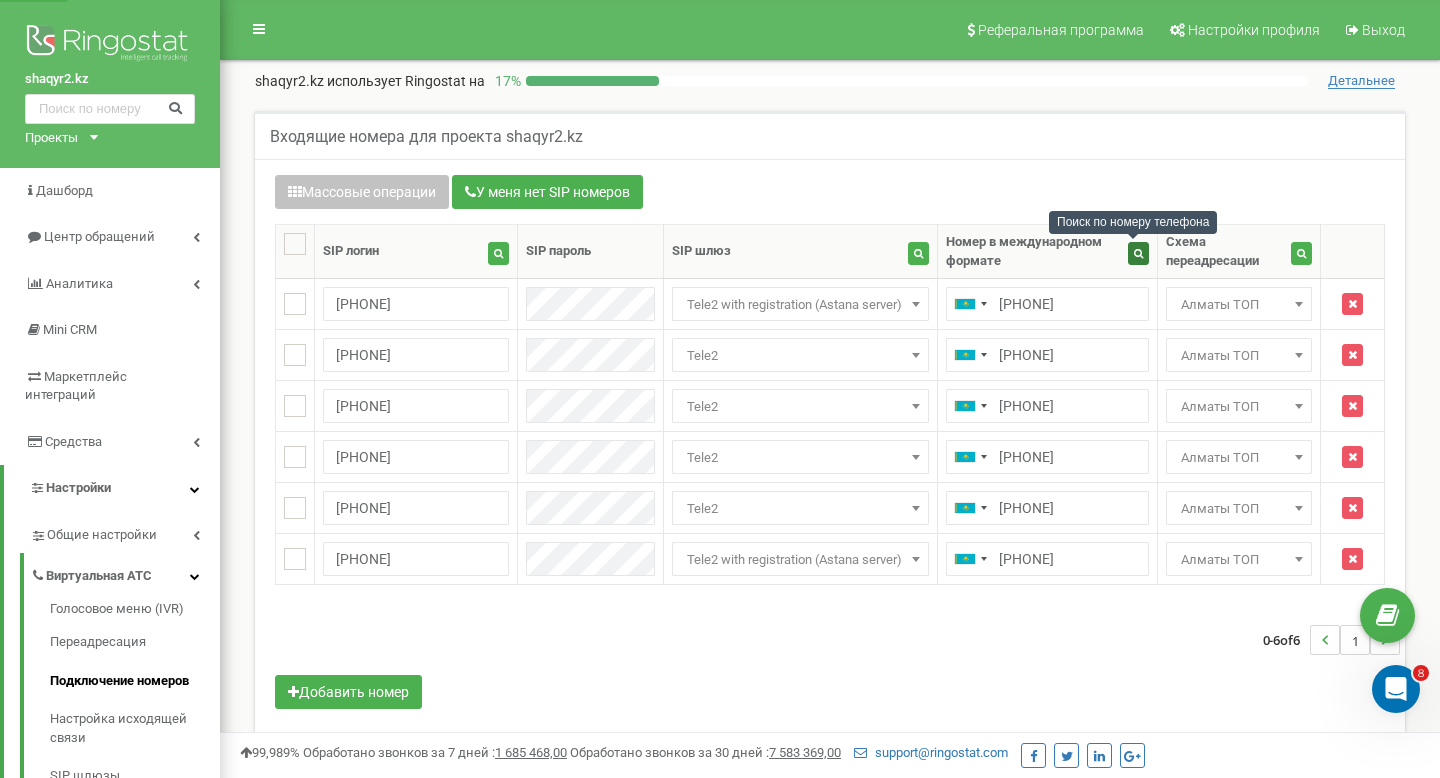 click at bounding box center (1138, 253) 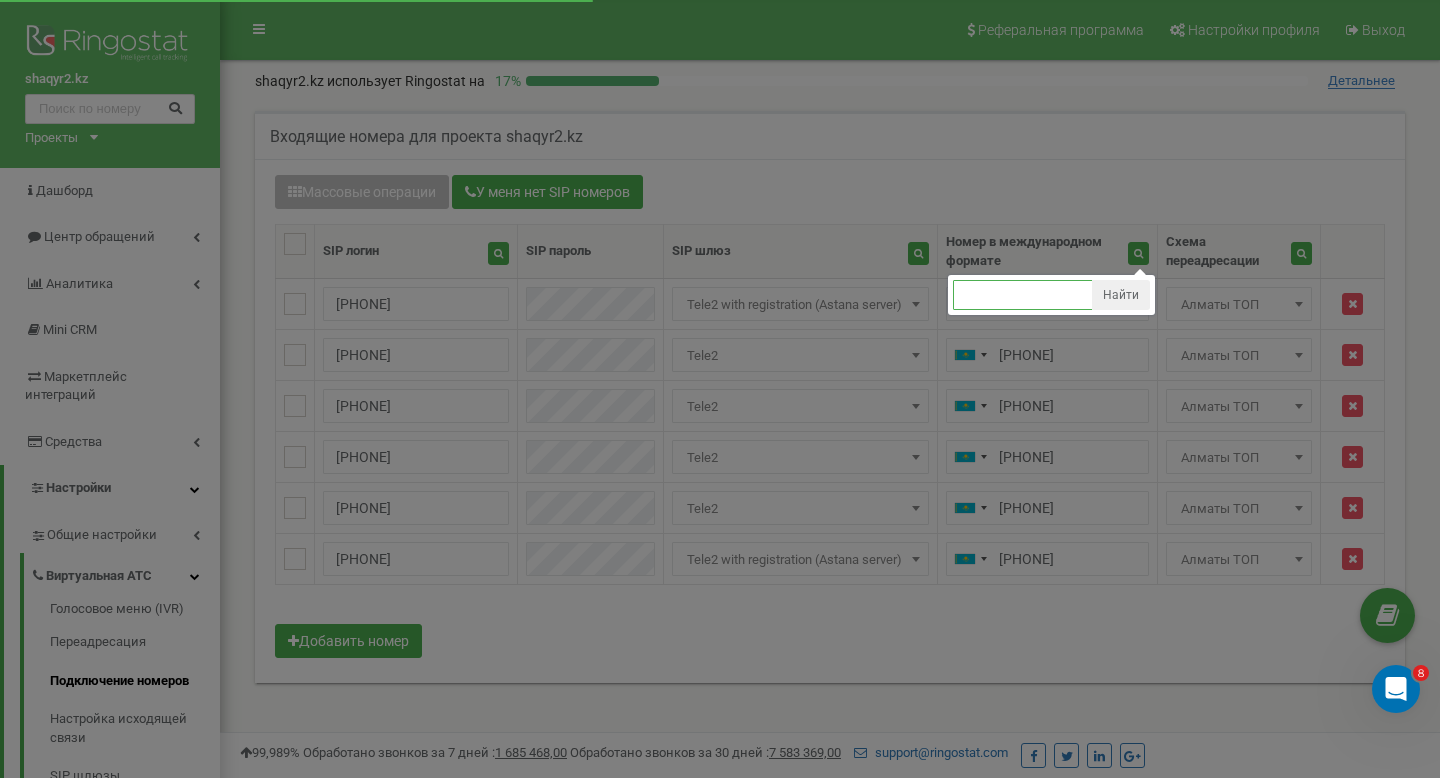 click at bounding box center (1023, 295) 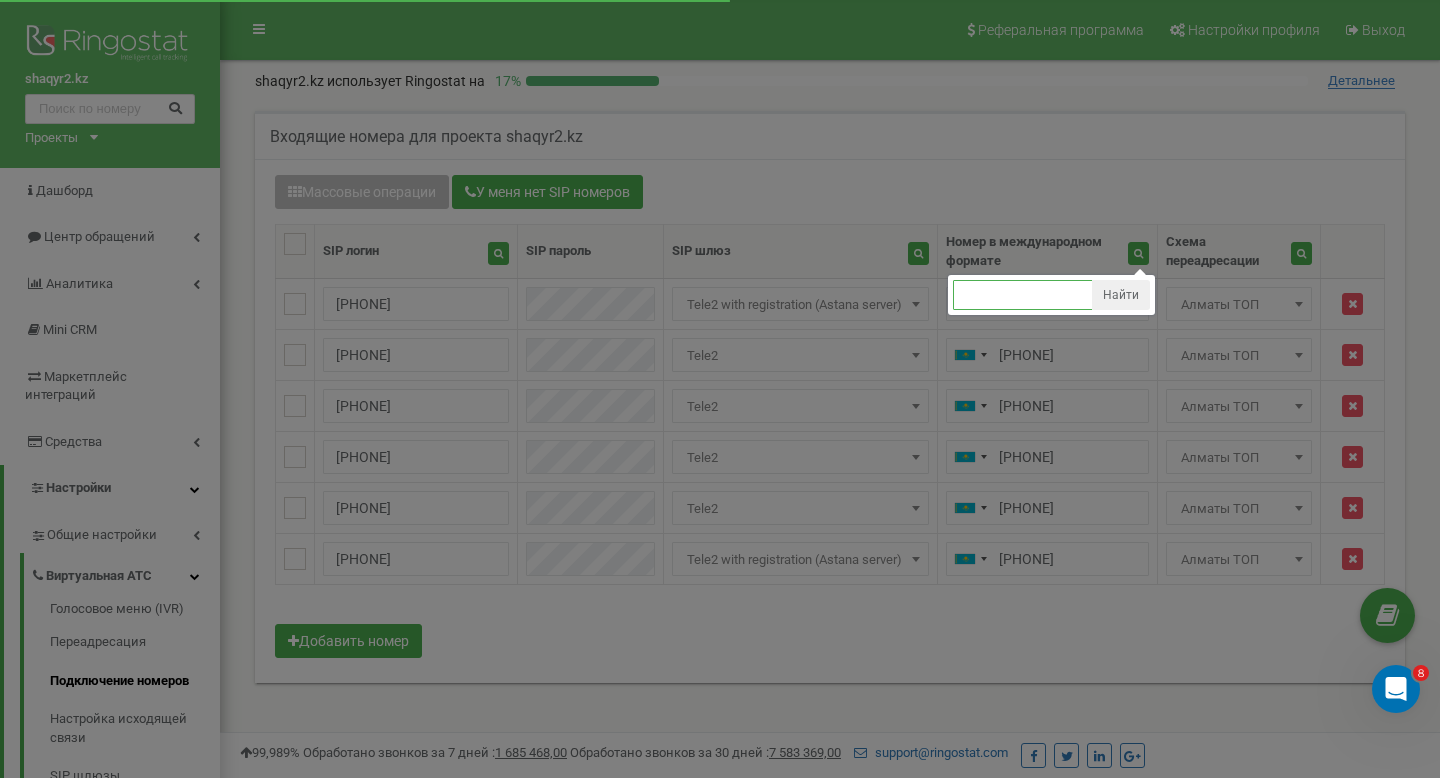 paste on "77078067469" 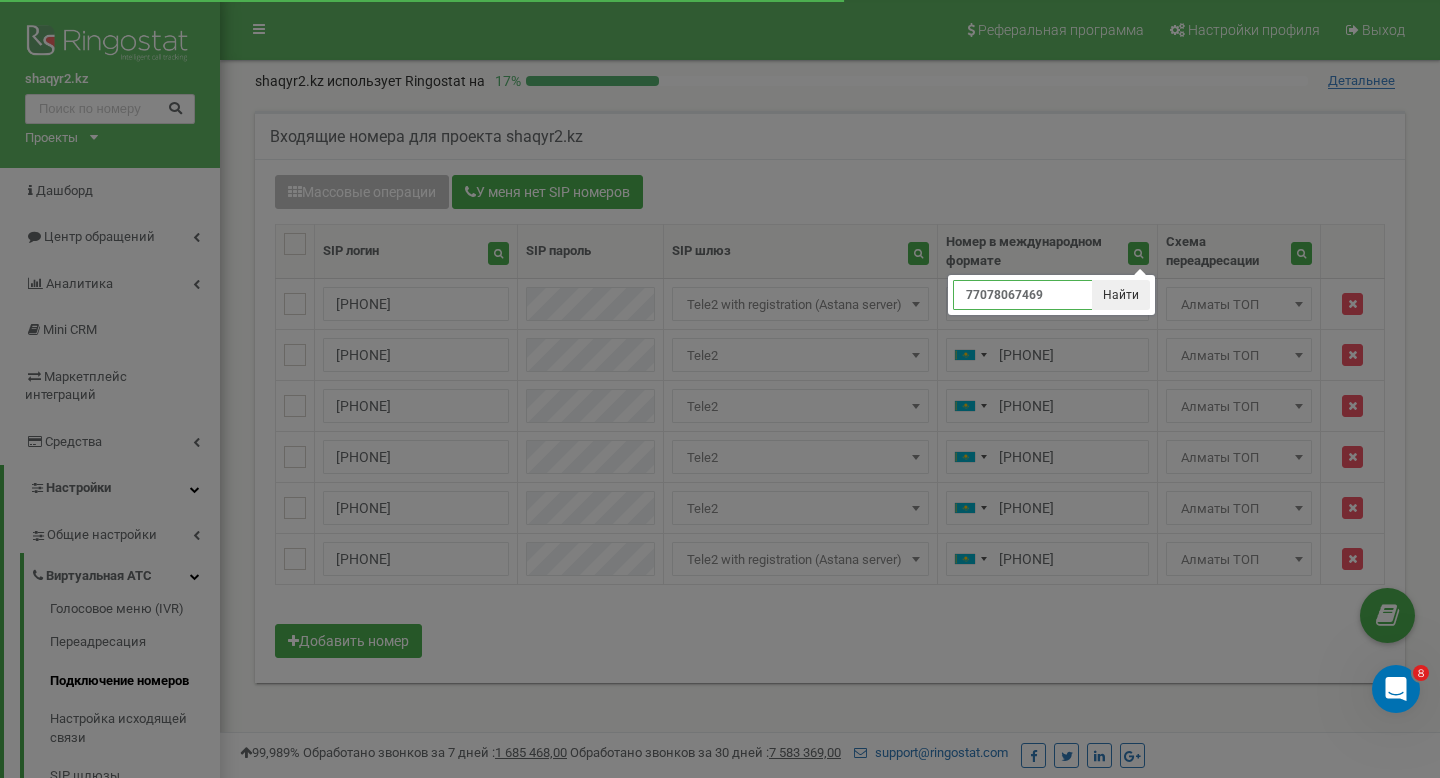 type on "77078067469" 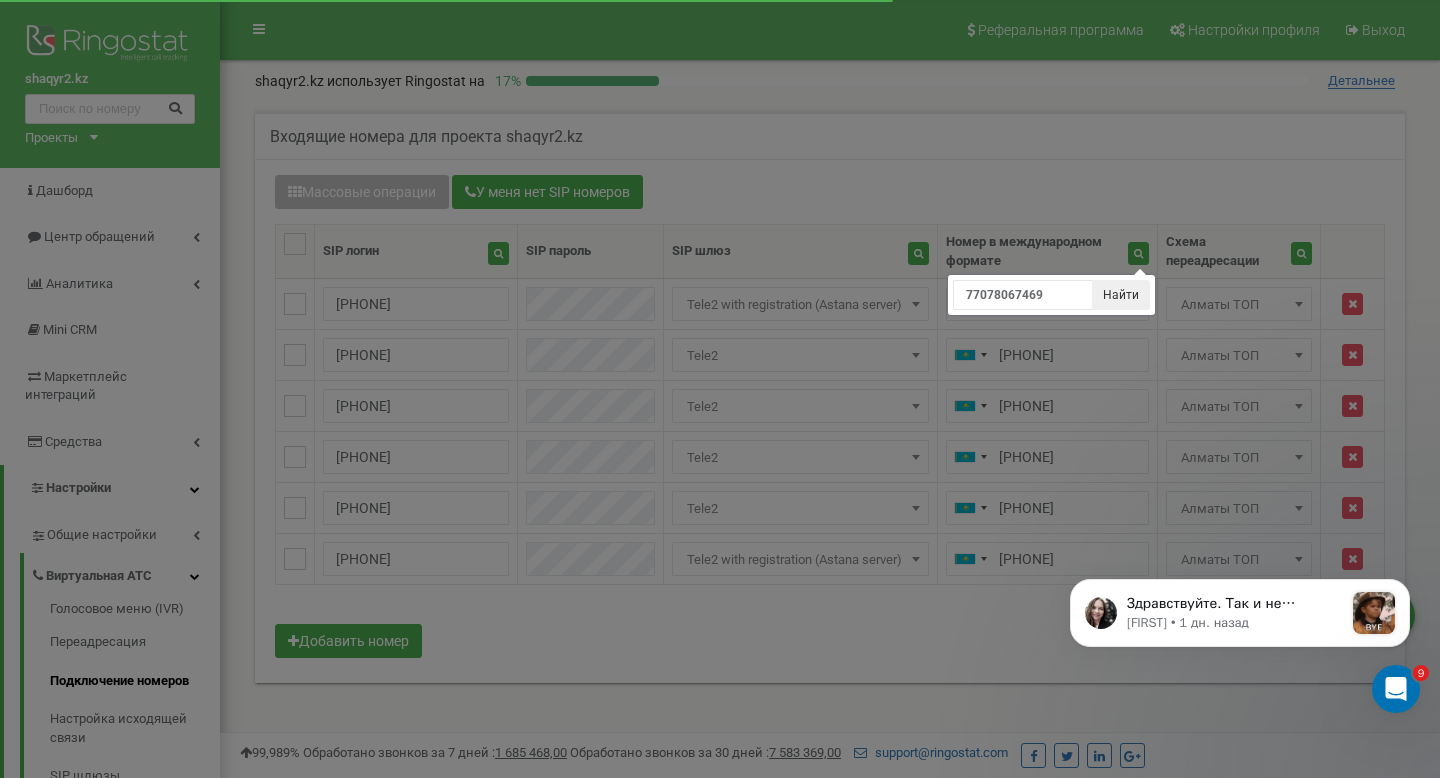 scroll, scrollTop: 0, scrollLeft: 0, axis: both 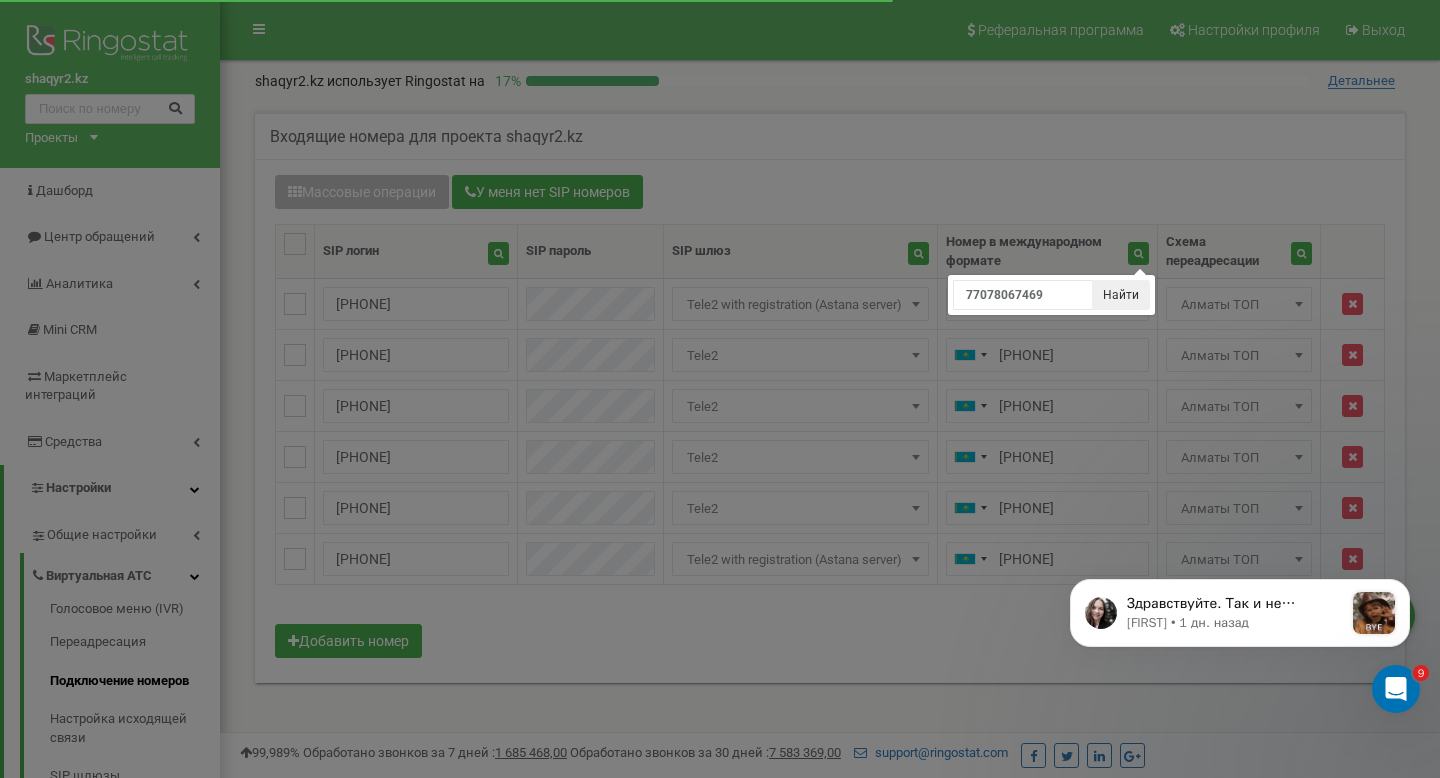 click on "Найти" at bounding box center [1121, 295] 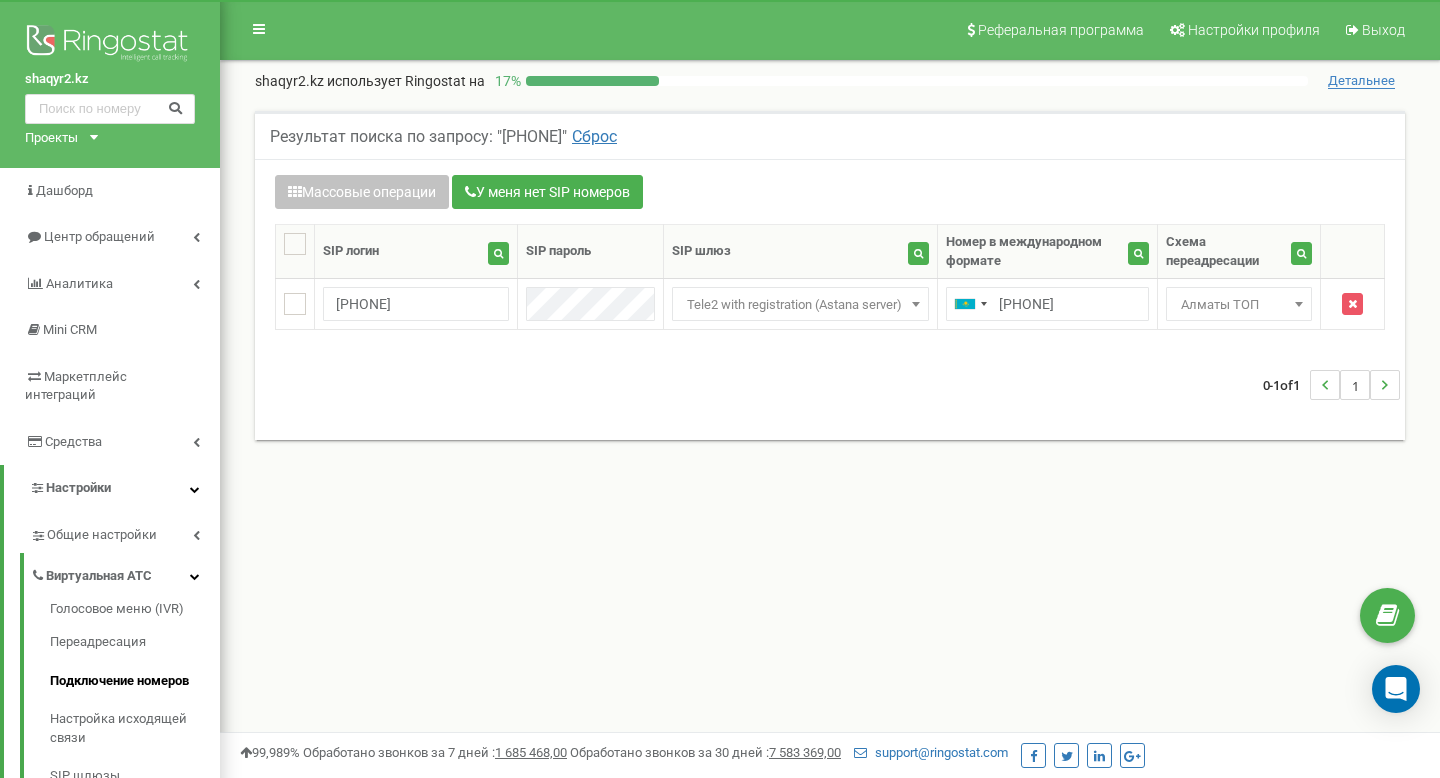 scroll, scrollTop: 0, scrollLeft: 0, axis: both 